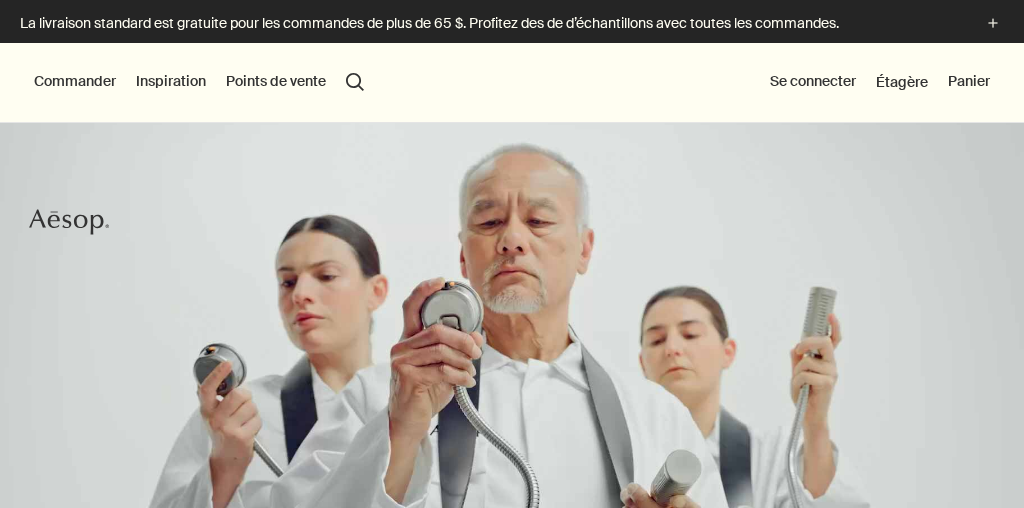 scroll, scrollTop: 0, scrollLeft: 0, axis: both 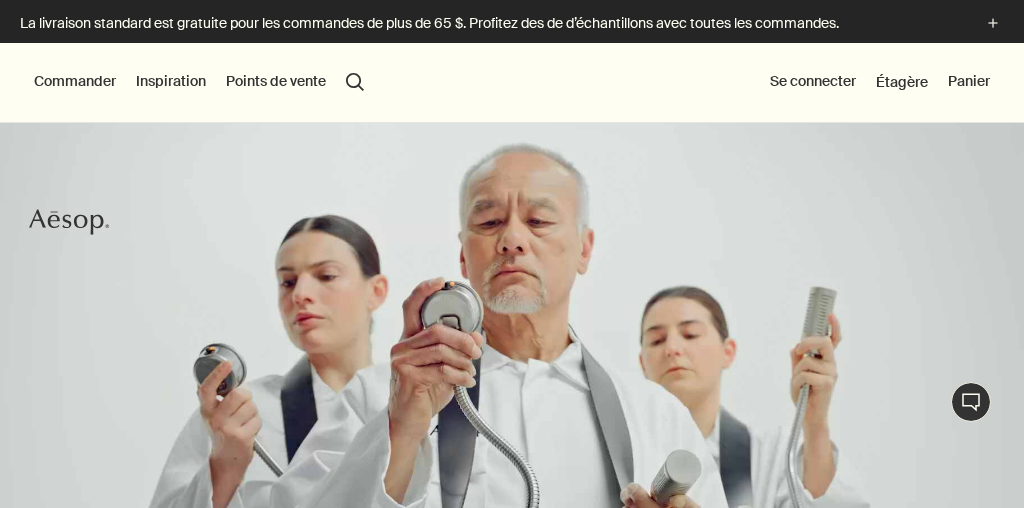 click on "Commander" at bounding box center (75, 82) 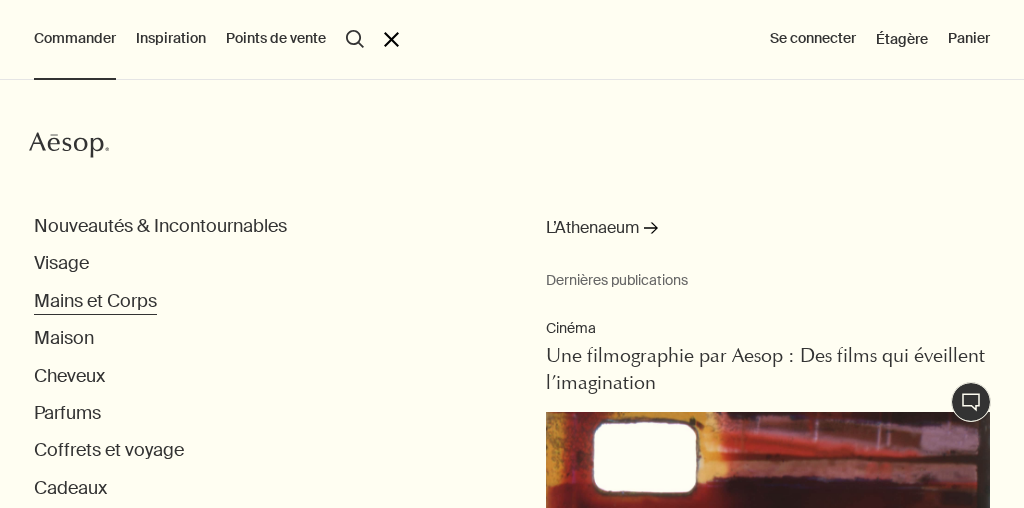 click on "Mains et Corps" at bounding box center (95, 301) 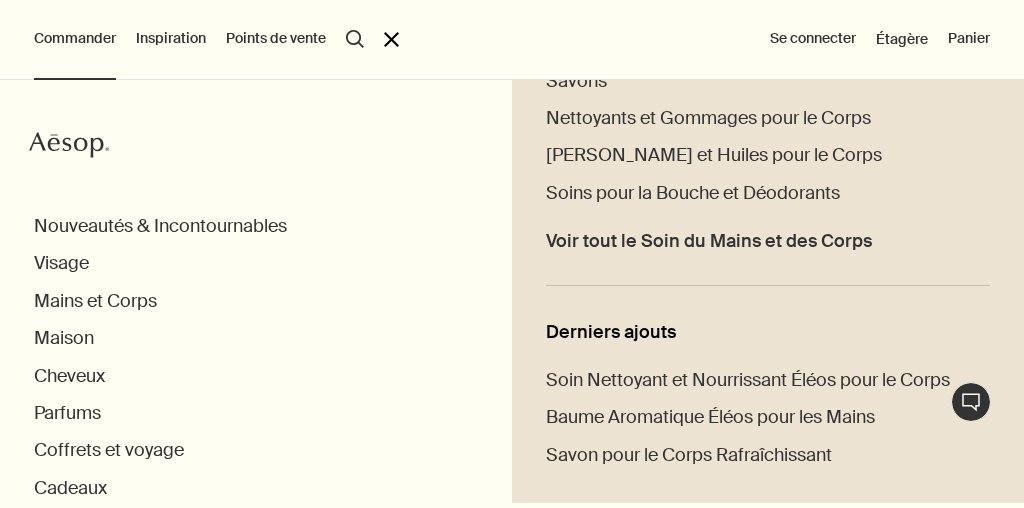 scroll, scrollTop: 618, scrollLeft: 0, axis: vertical 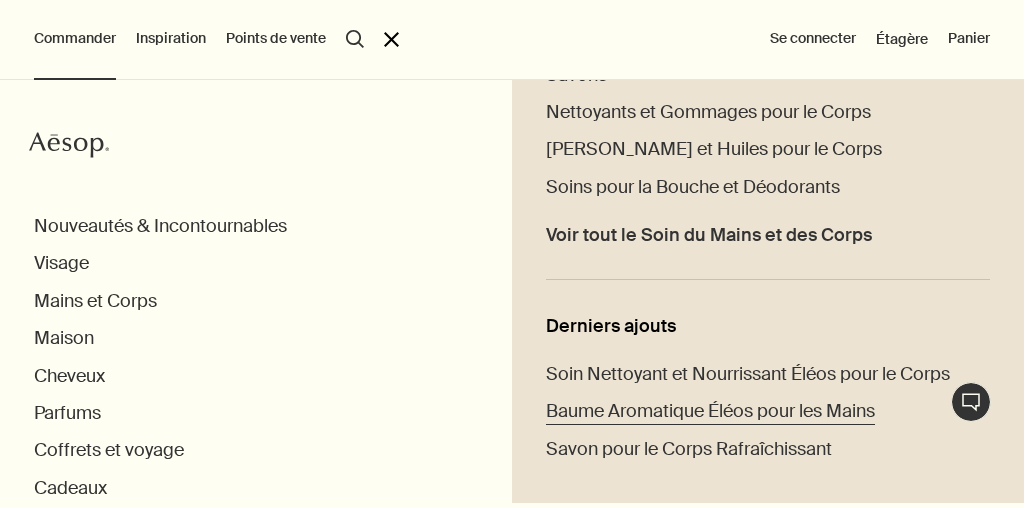 click on "Baume Aromatique Éléos pour les Mains" at bounding box center [710, 411] 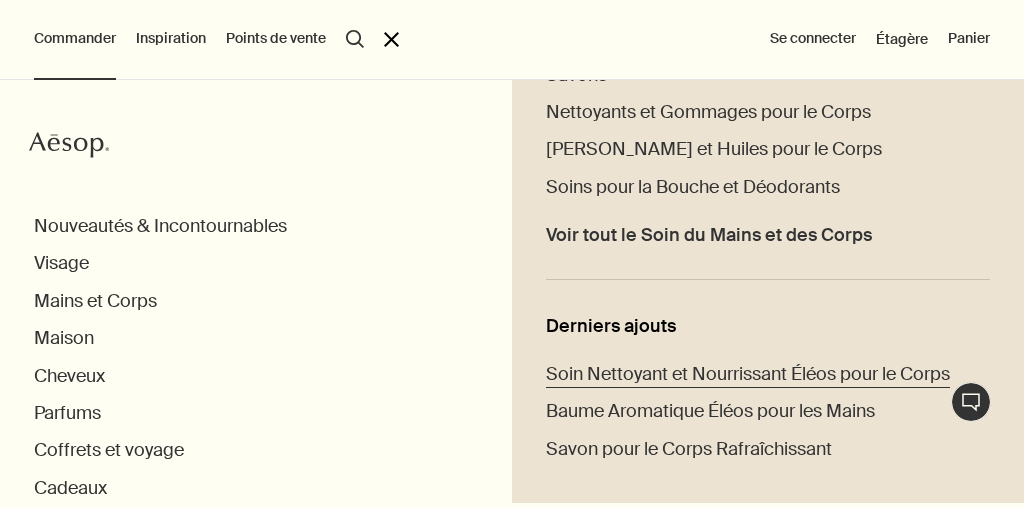 click on "Soin Nettoyant et Nourrissant Éléos pour le Corps" at bounding box center [748, 374] 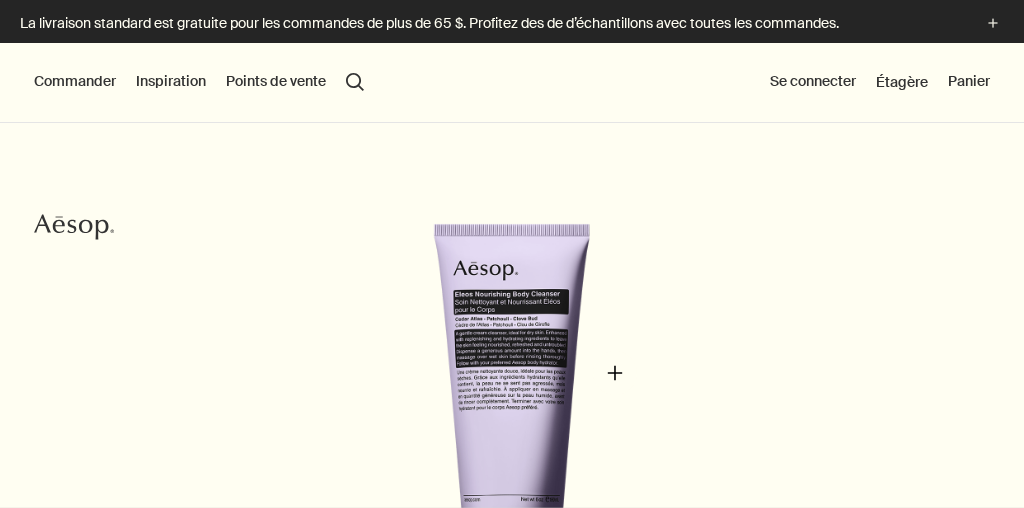 scroll, scrollTop: 0, scrollLeft: 0, axis: both 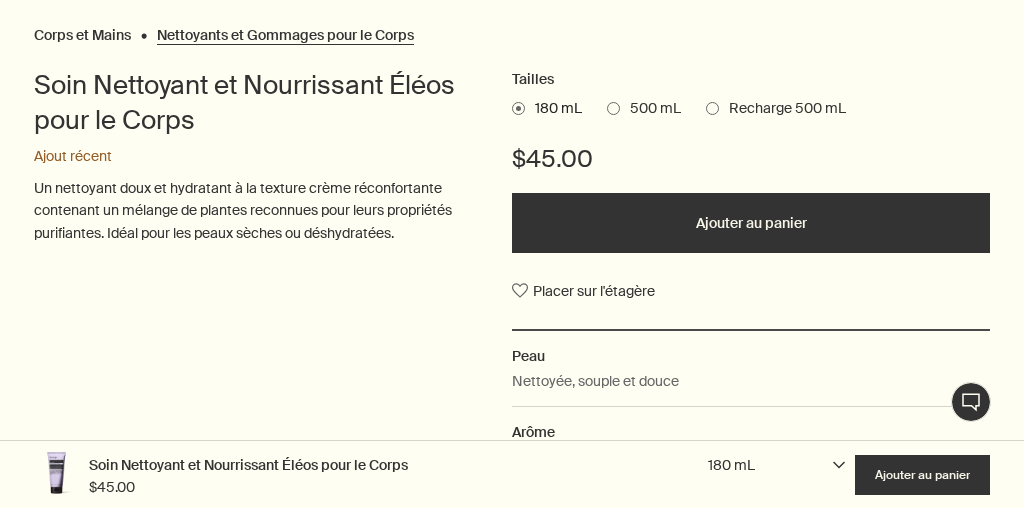 click on "Nettoyants et Gommages pour le Corps" at bounding box center (285, 30) 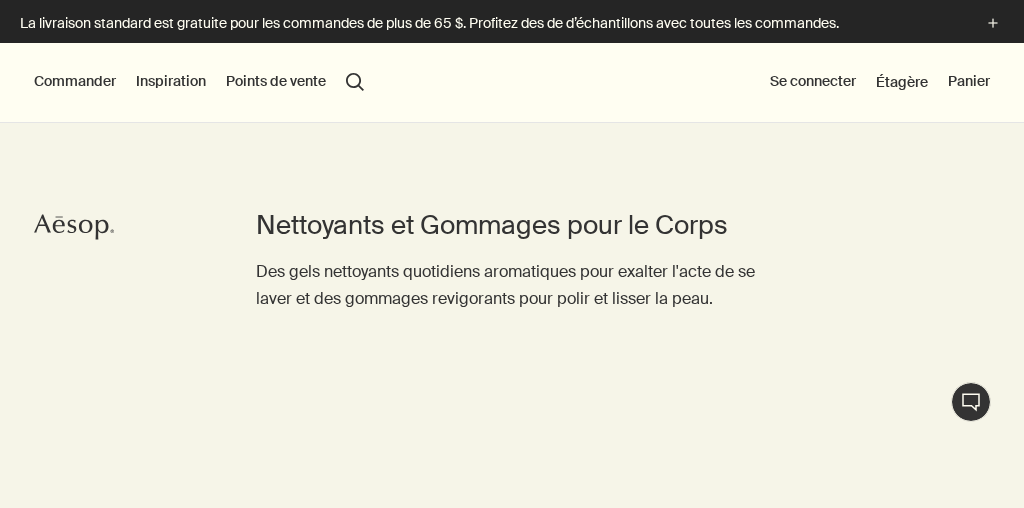 scroll, scrollTop: 0, scrollLeft: 0, axis: both 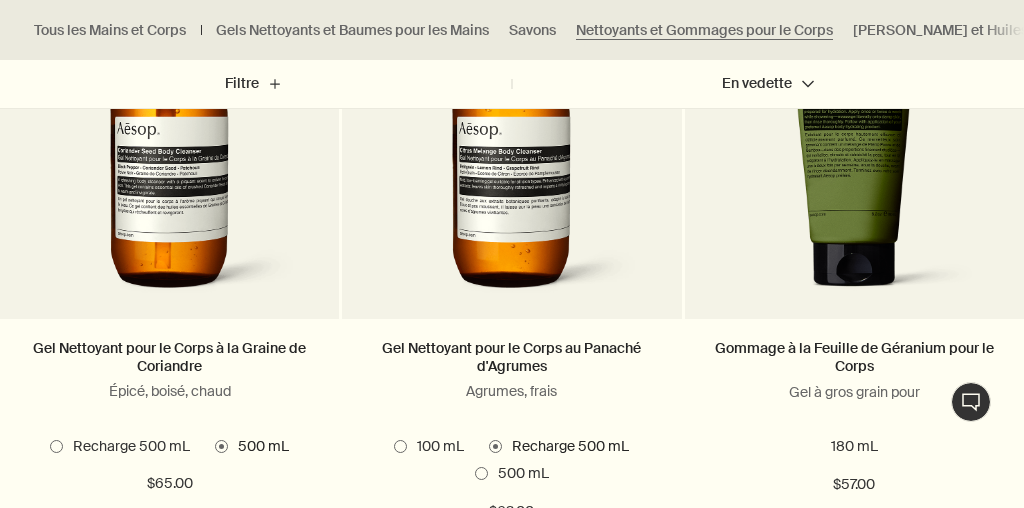 click at bounding box center [56, 446] 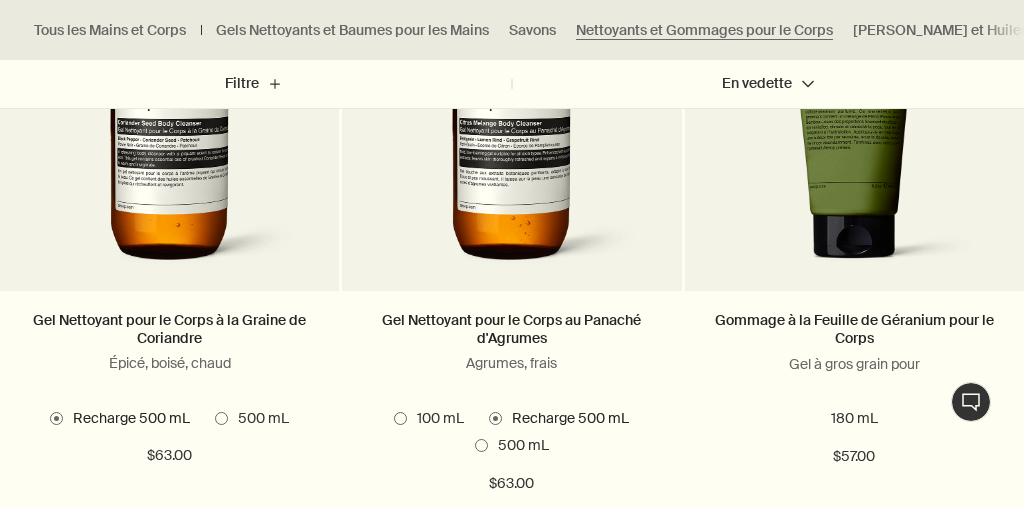 scroll, scrollTop: 1546, scrollLeft: 0, axis: vertical 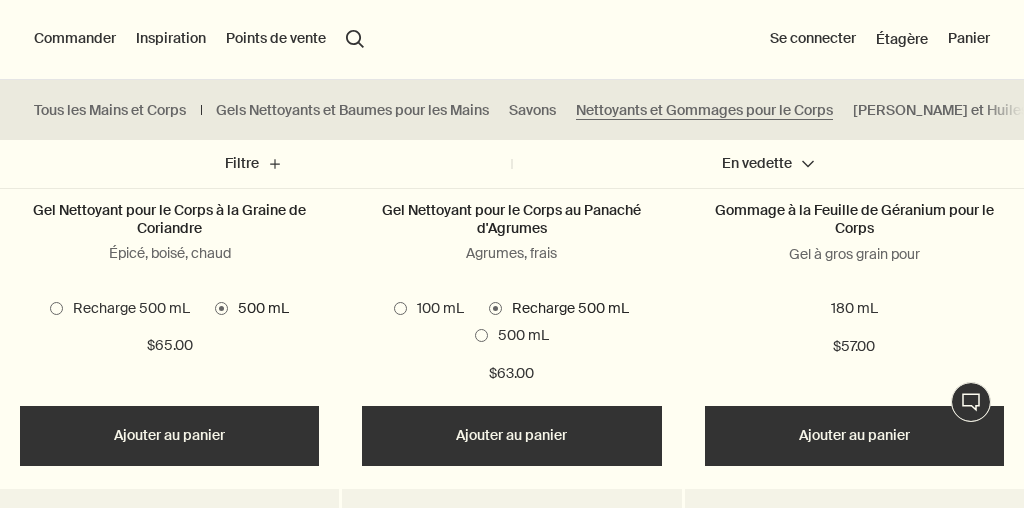 click on "Ajouter Ajouter au panier" at bounding box center (169, 436) 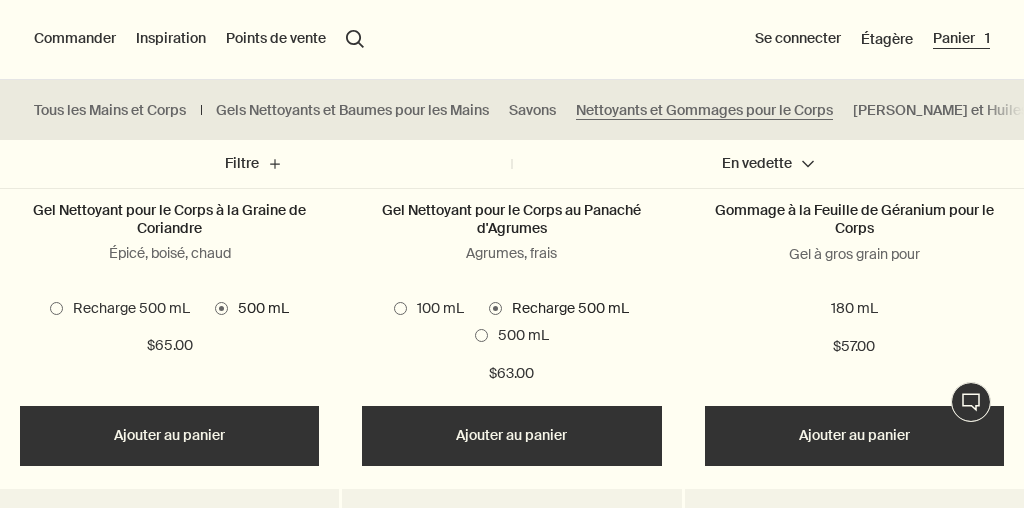 click on "Panier 1" at bounding box center (961, 39) 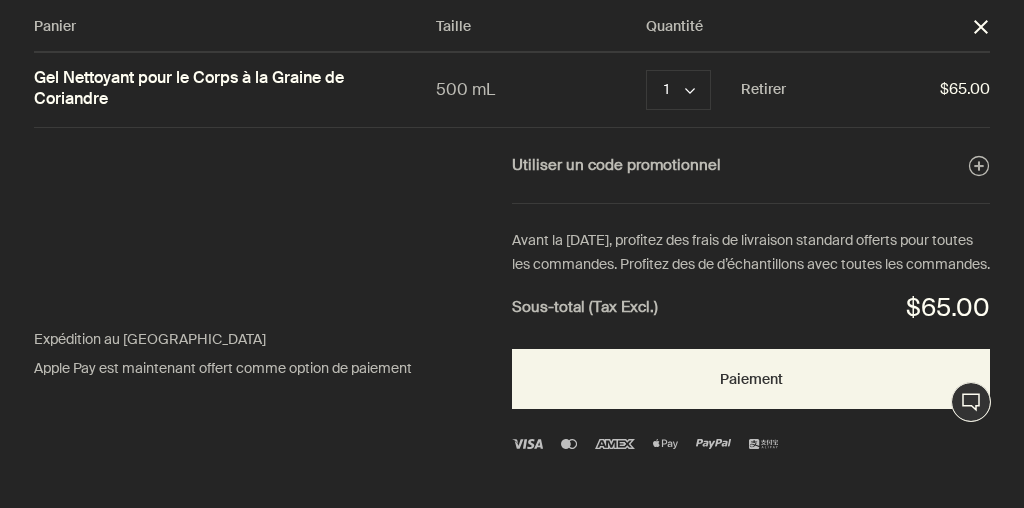 scroll, scrollTop: 37, scrollLeft: 0, axis: vertical 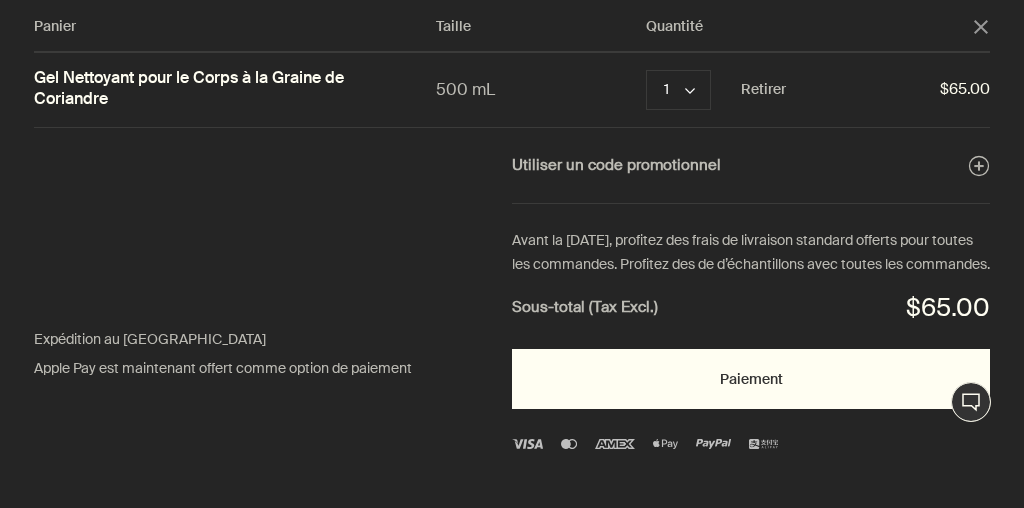 click on "Paiement" at bounding box center [751, 379] 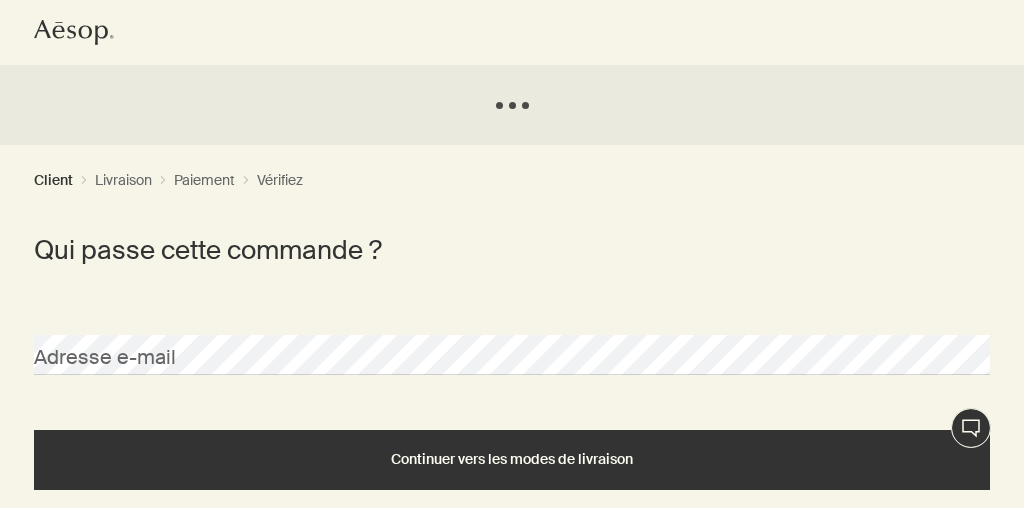 scroll, scrollTop: 0, scrollLeft: 0, axis: both 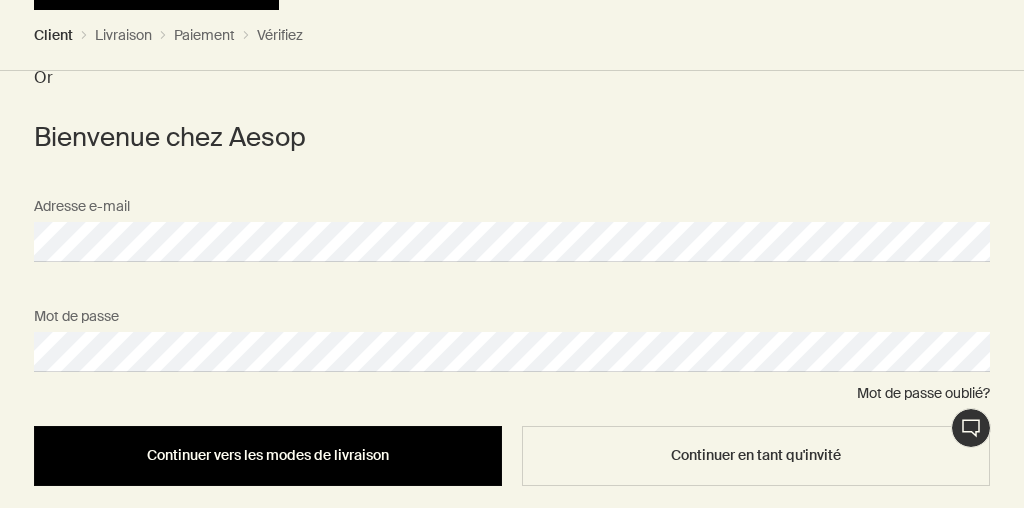 click on "Continuer vers les modes de livraison" at bounding box center (268, 455) 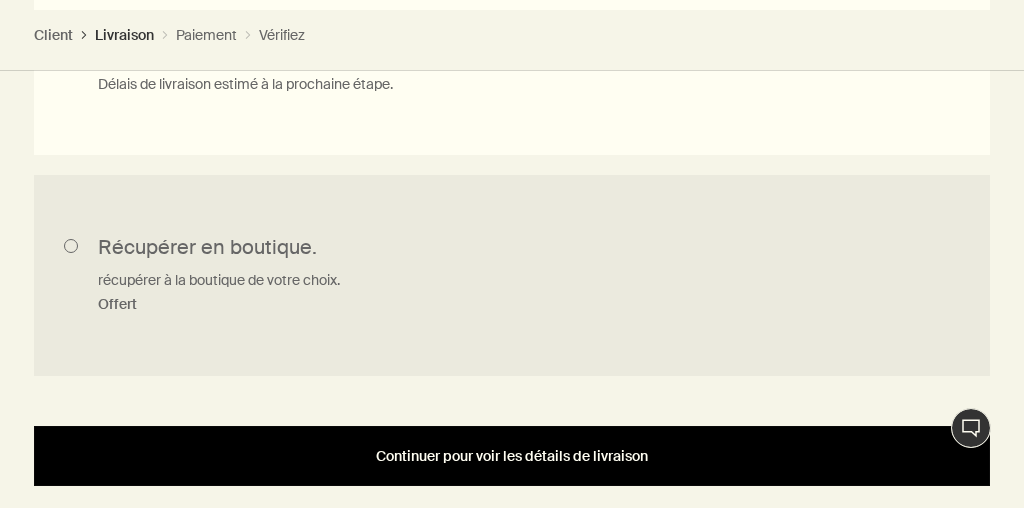 scroll, scrollTop: 885, scrollLeft: 0, axis: vertical 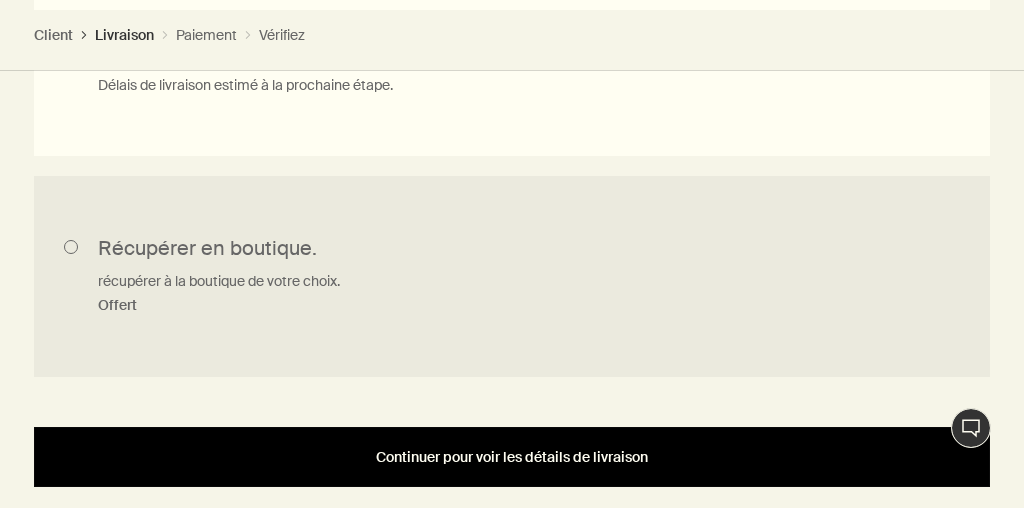 click on "Continuer pour voir les détails de livraison" at bounding box center (512, 457) 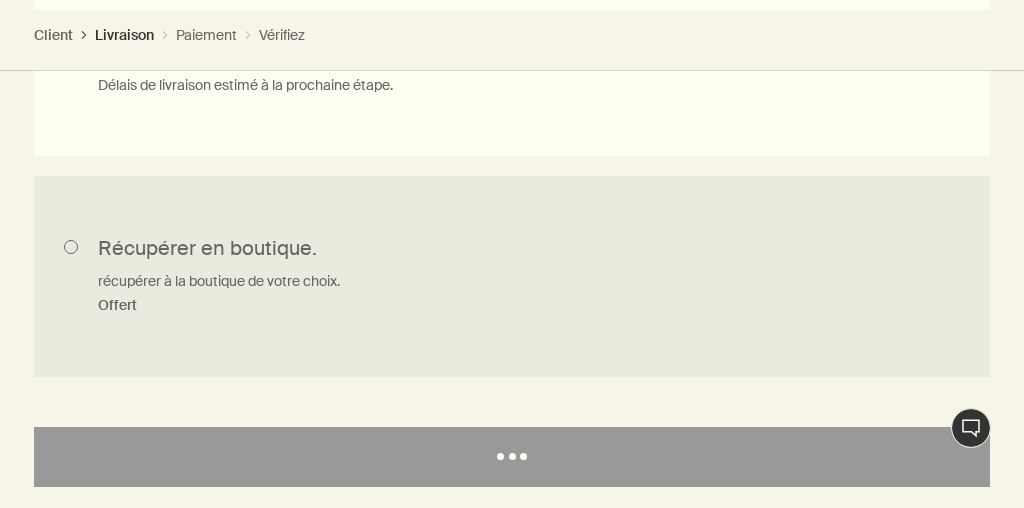 scroll, scrollTop: 0, scrollLeft: 0, axis: both 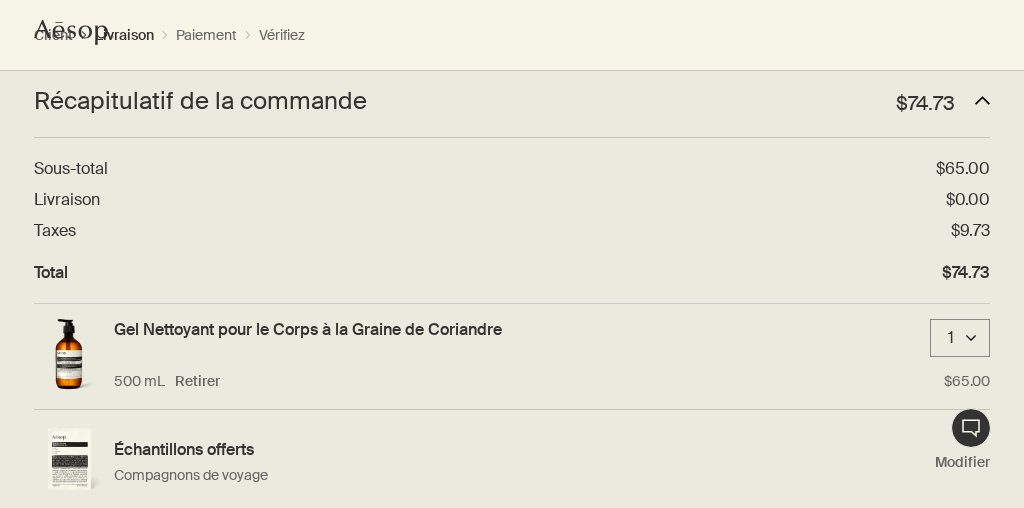 select on "CA" 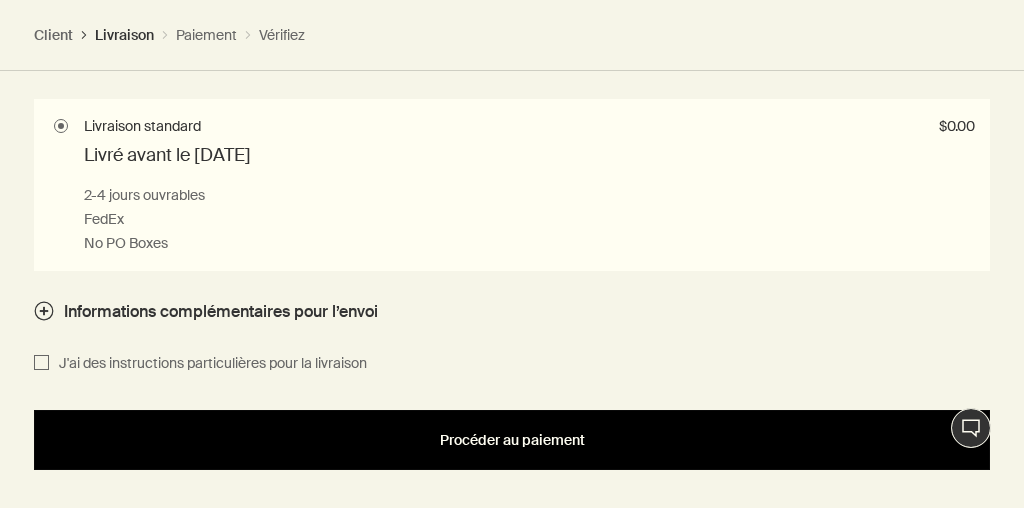 scroll, scrollTop: 1716, scrollLeft: 0, axis: vertical 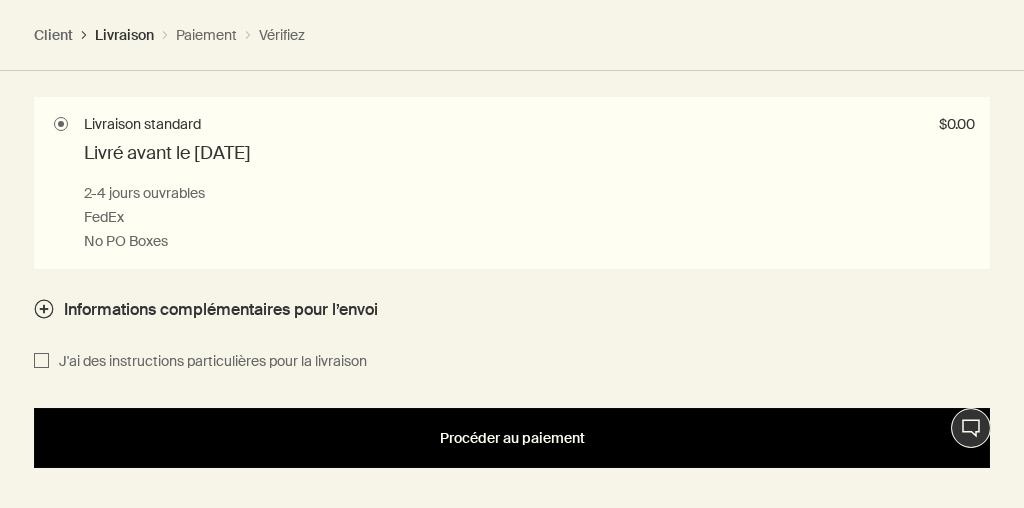 click on "Procéder au paiement" at bounding box center [512, 438] 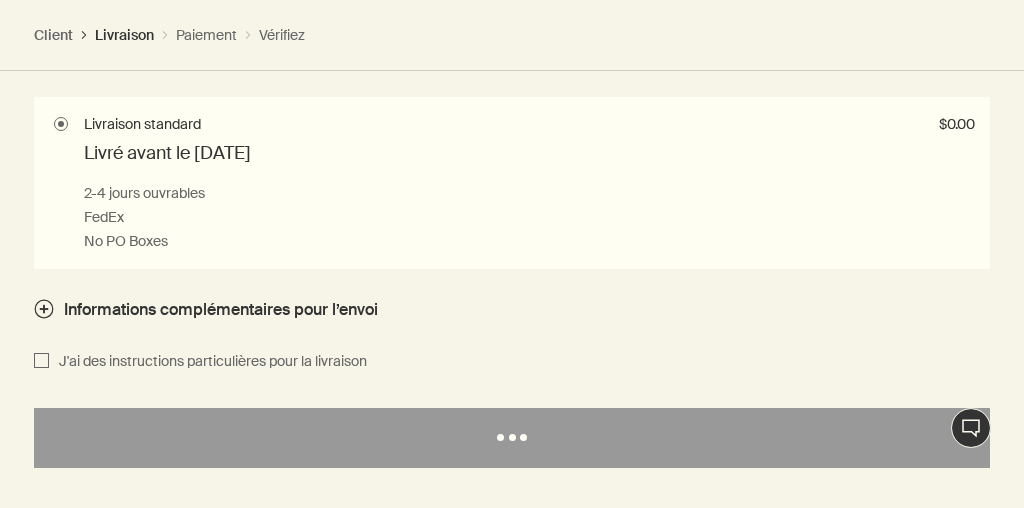 select on "CA" 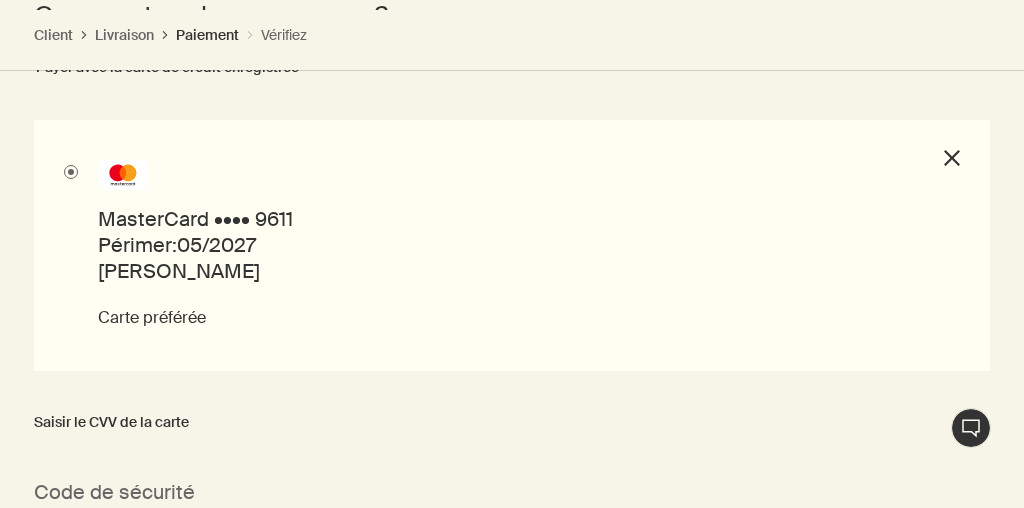 scroll, scrollTop: 1027, scrollLeft: 0, axis: vertical 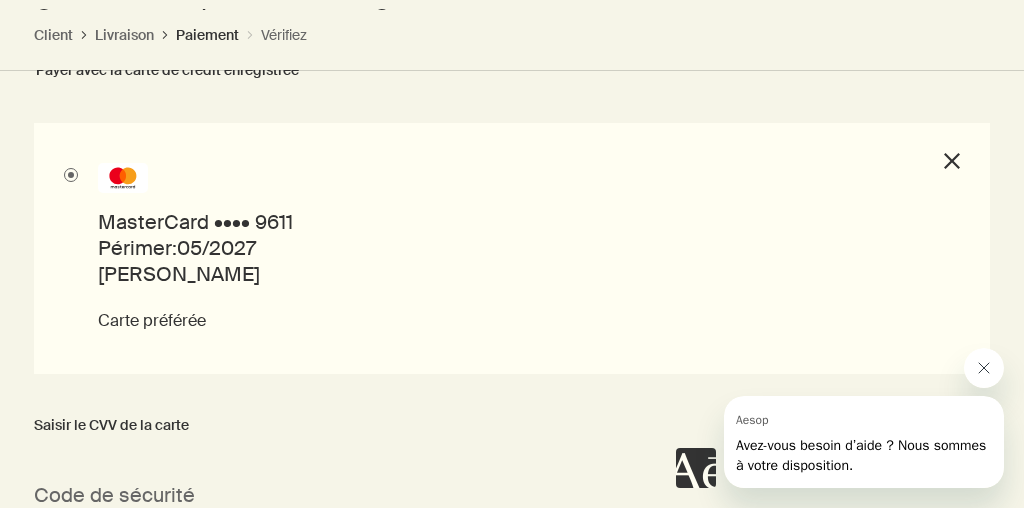 click 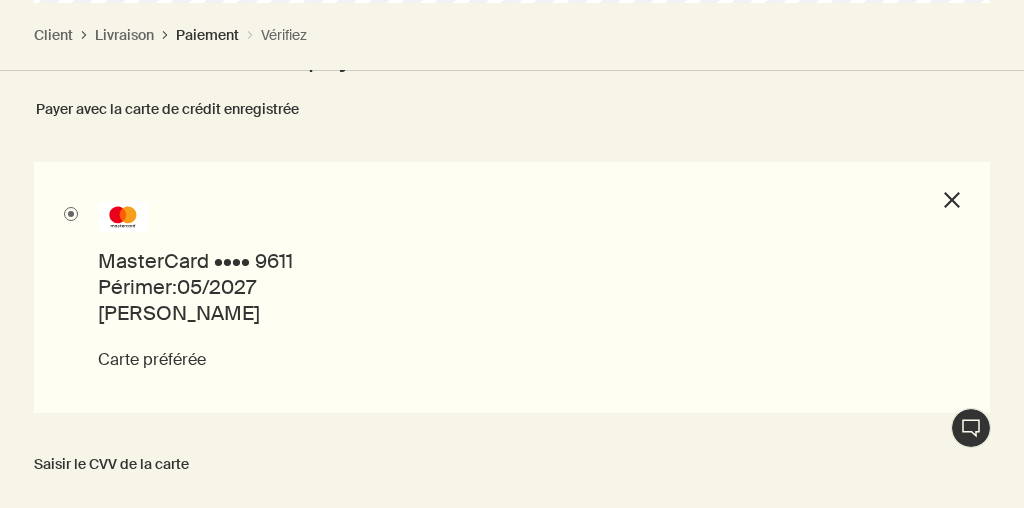 scroll, scrollTop: 979, scrollLeft: 0, axis: vertical 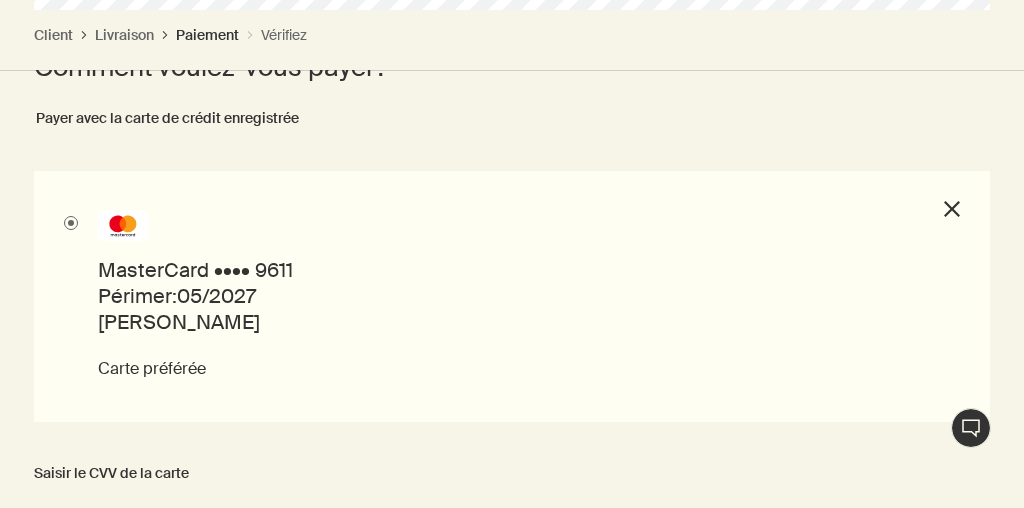 click at bounding box center [71, 223] 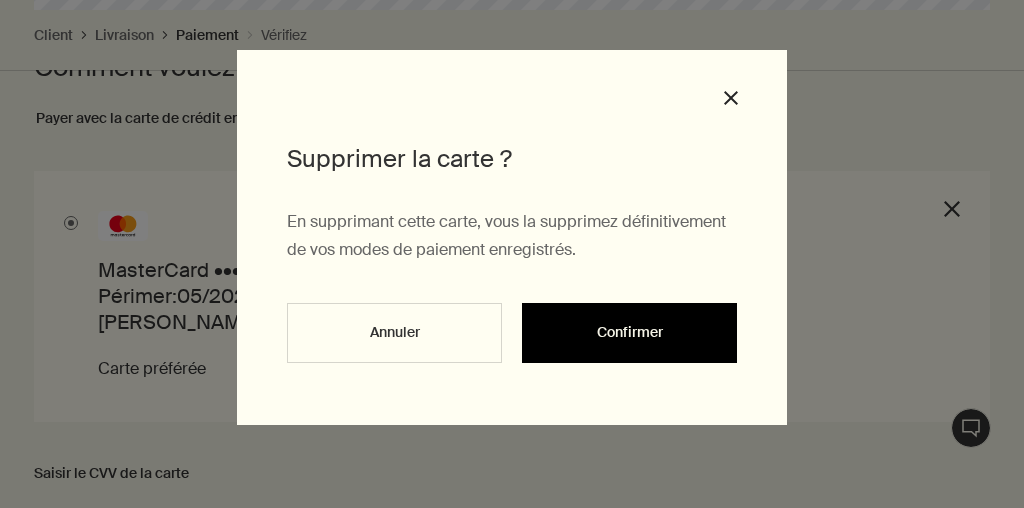 click on "Confirmer" at bounding box center (629, 333) 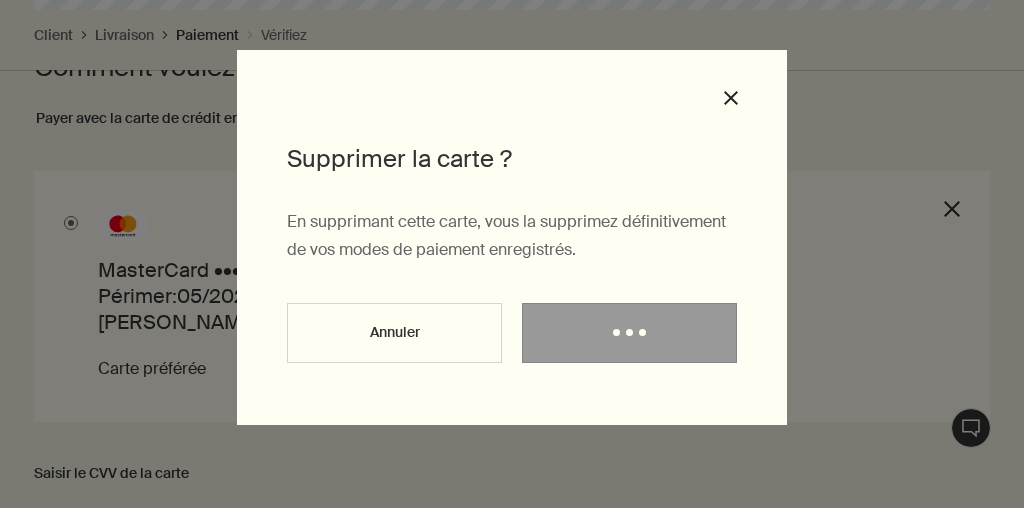 select on "CA" 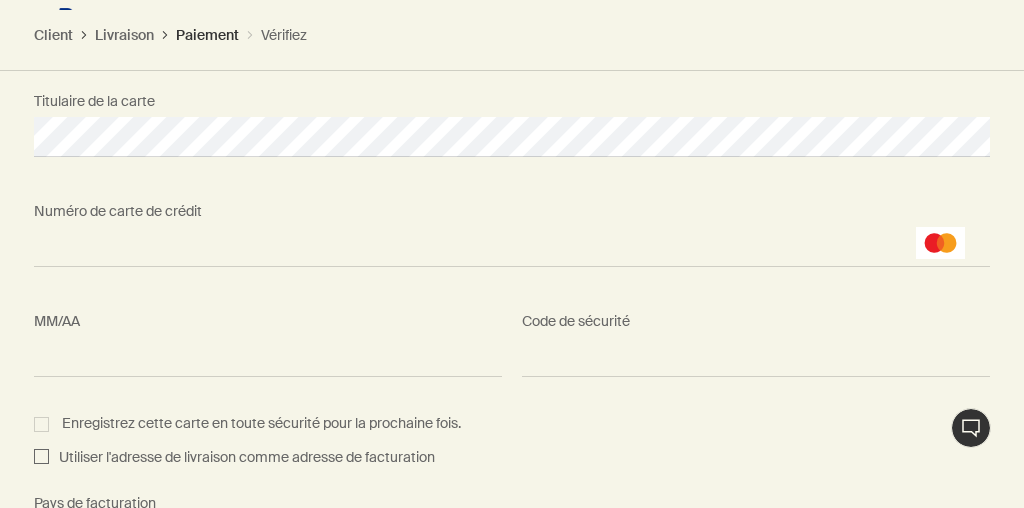scroll, scrollTop: 1307, scrollLeft: 0, axis: vertical 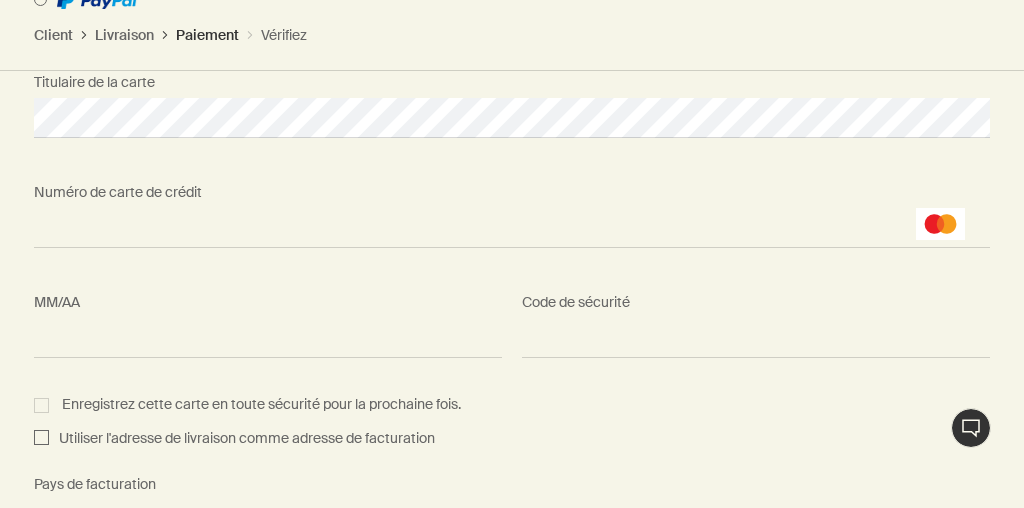 click on "Enregistrez cette carte en toute sécurité pour la prochaine fois." at bounding box center (512, 405) 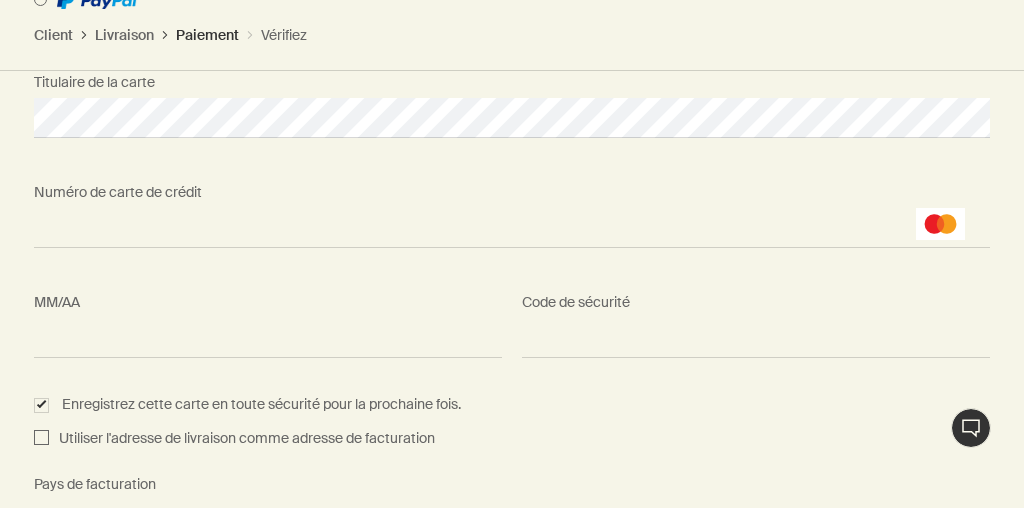 click on "Utiliser l'adresse de livraison comme adresse de facturation" at bounding box center (41, 439) 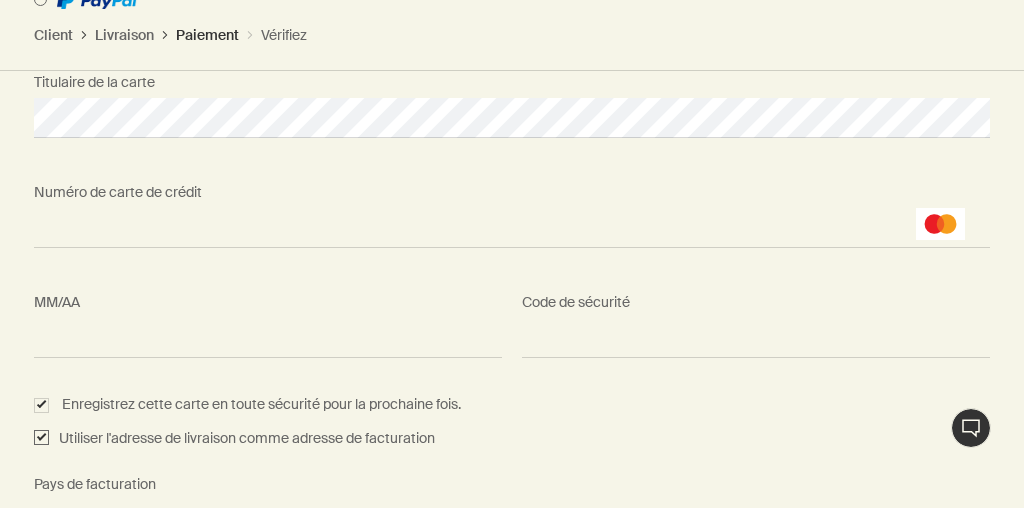 checkbox on "true" 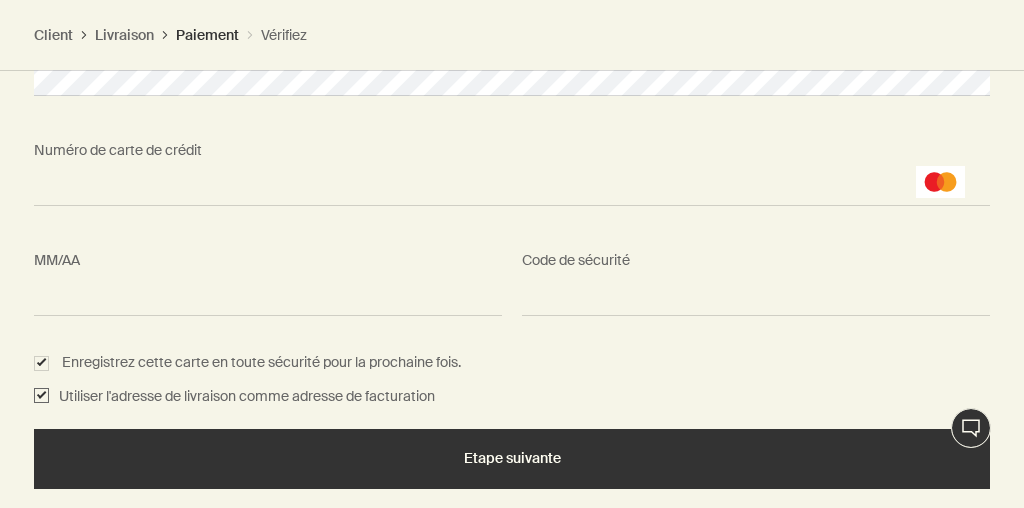 scroll, scrollTop: 1348, scrollLeft: 0, axis: vertical 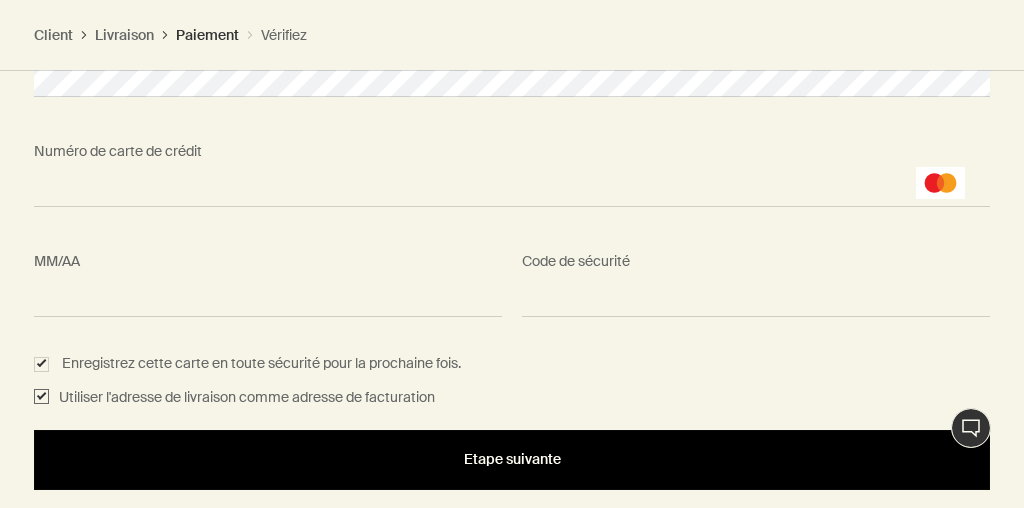 click on "Etape suivante" at bounding box center (512, 459) 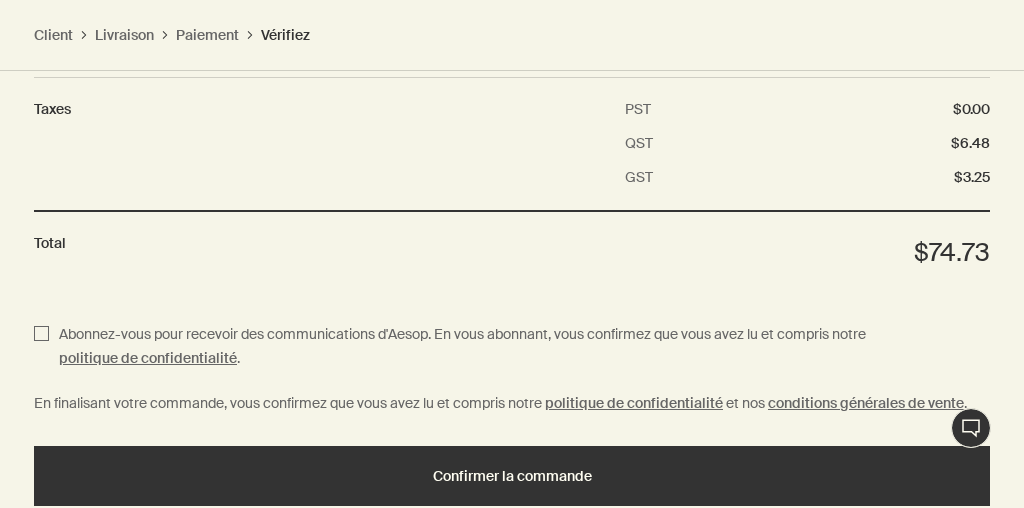 scroll, scrollTop: 1695, scrollLeft: 0, axis: vertical 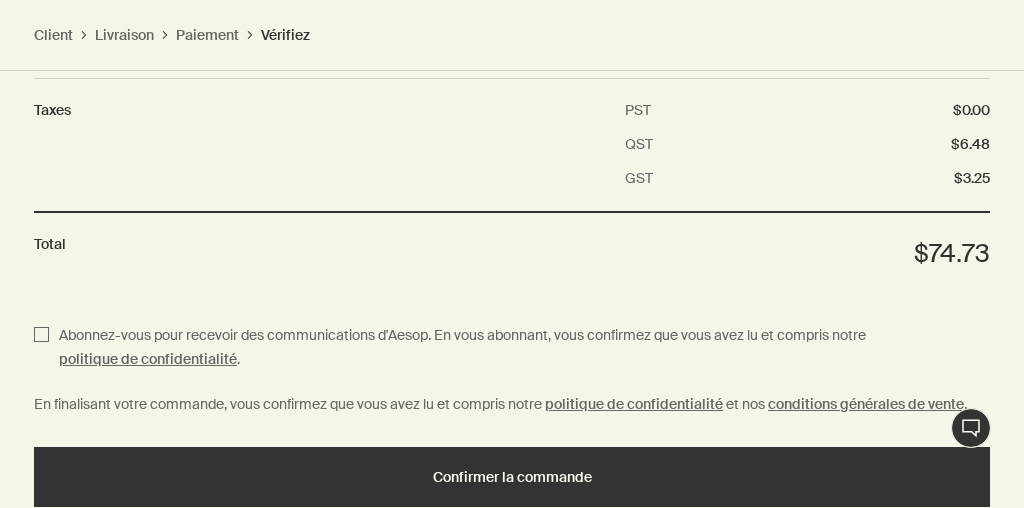 click on "Abonnez-vous pour recevoir des communications d'Aesop. En vous abonnant, vous confirmez que vous avez lu et compris notre  politique de confidentialité ." at bounding box center [41, 348] 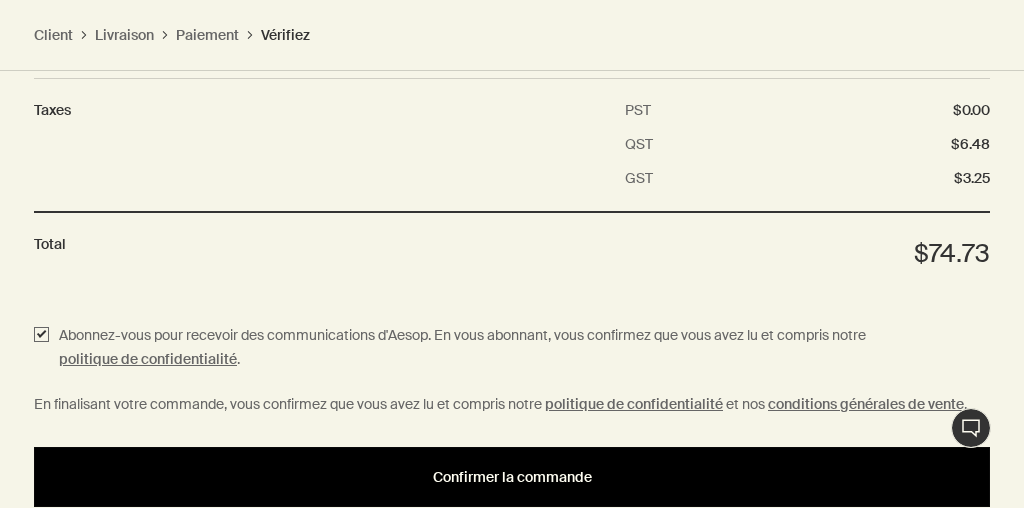 click on "Confirmer la commande" at bounding box center [512, 477] 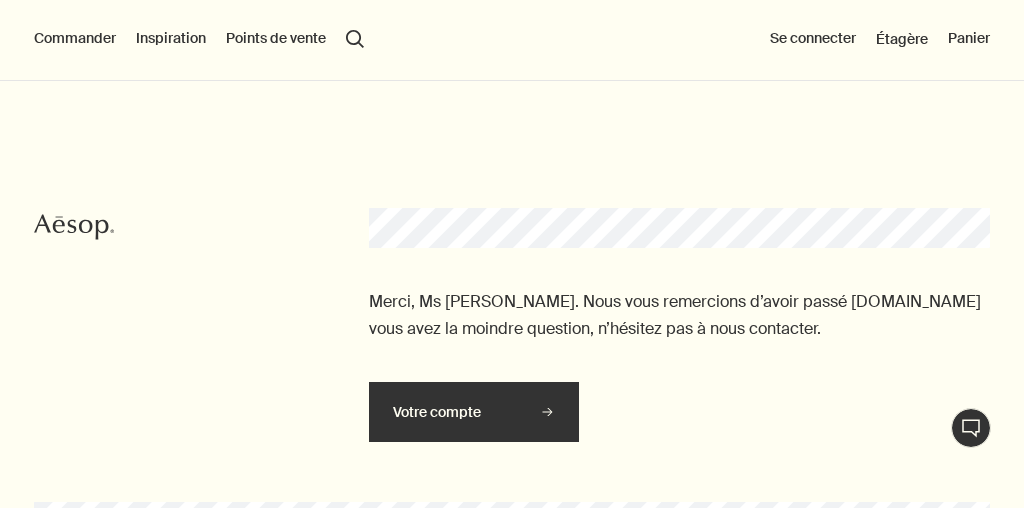scroll, scrollTop: 0, scrollLeft: 0, axis: both 